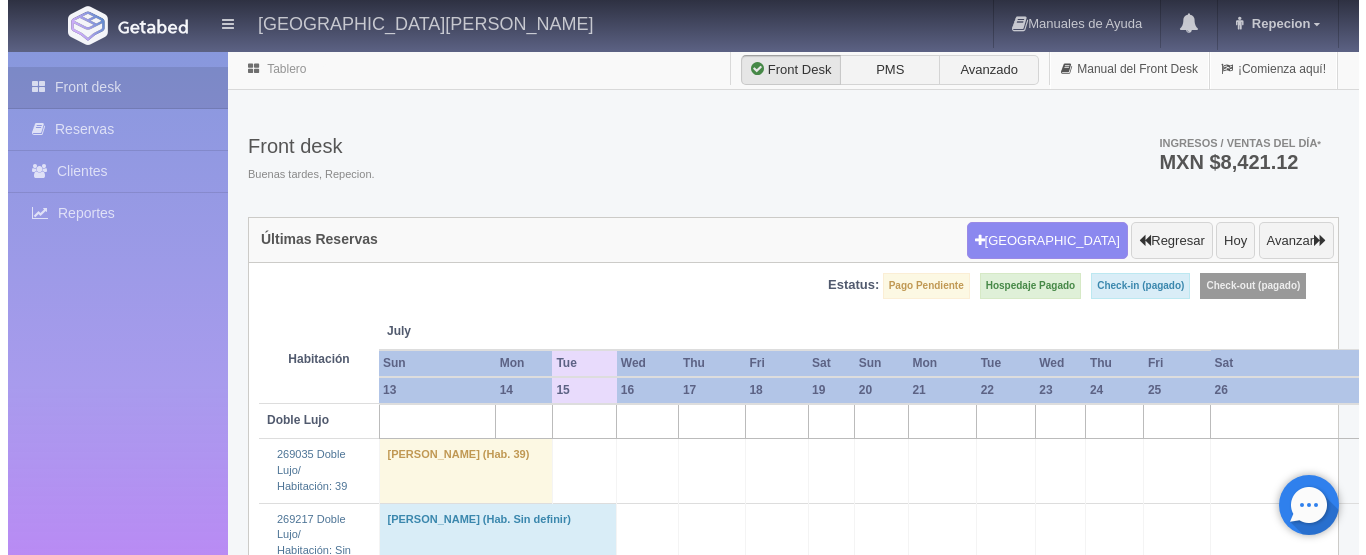 scroll, scrollTop: 0, scrollLeft: 0, axis: both 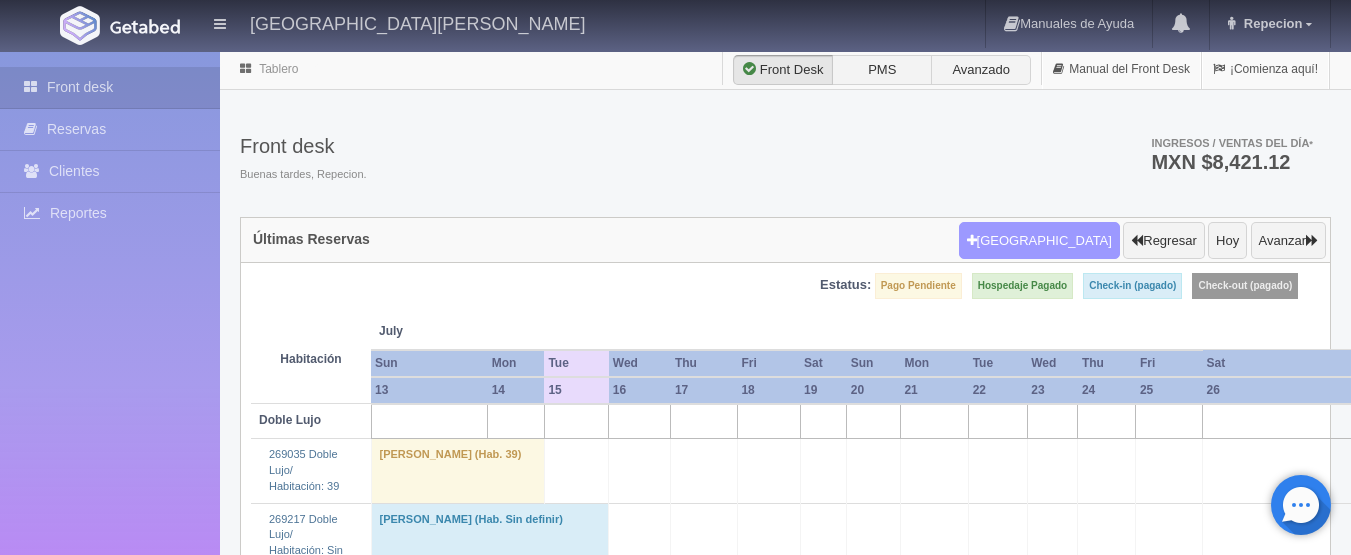 click on "[GEOGRAPHIC_DATA]" at bounding box center [1039, 241] 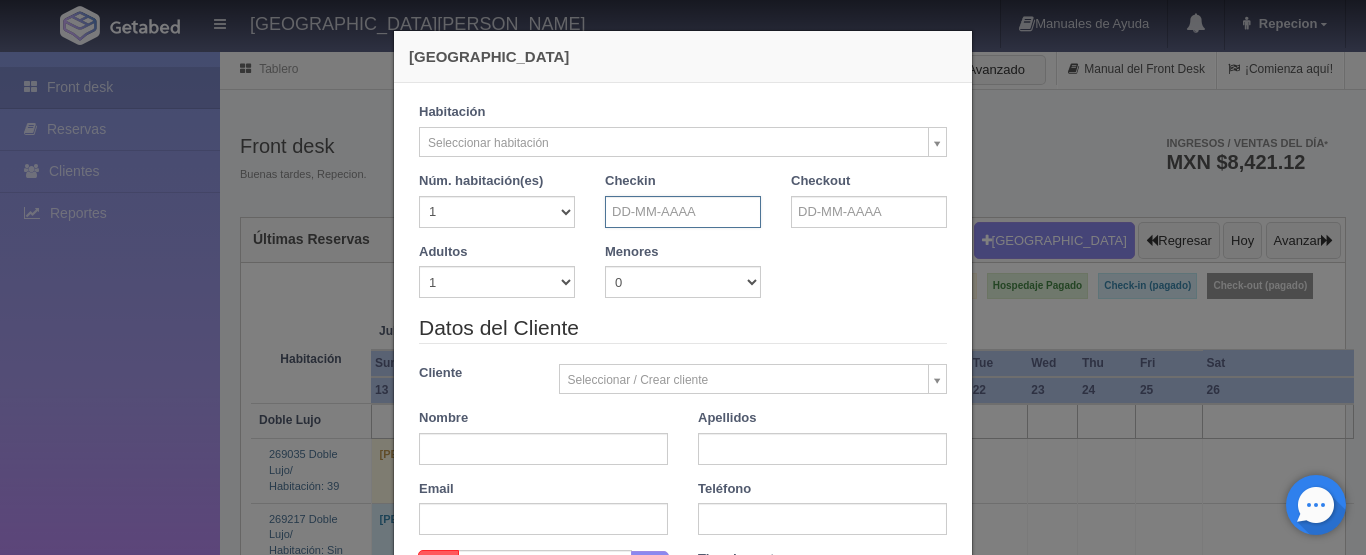 click at bounding box center [683, 212] 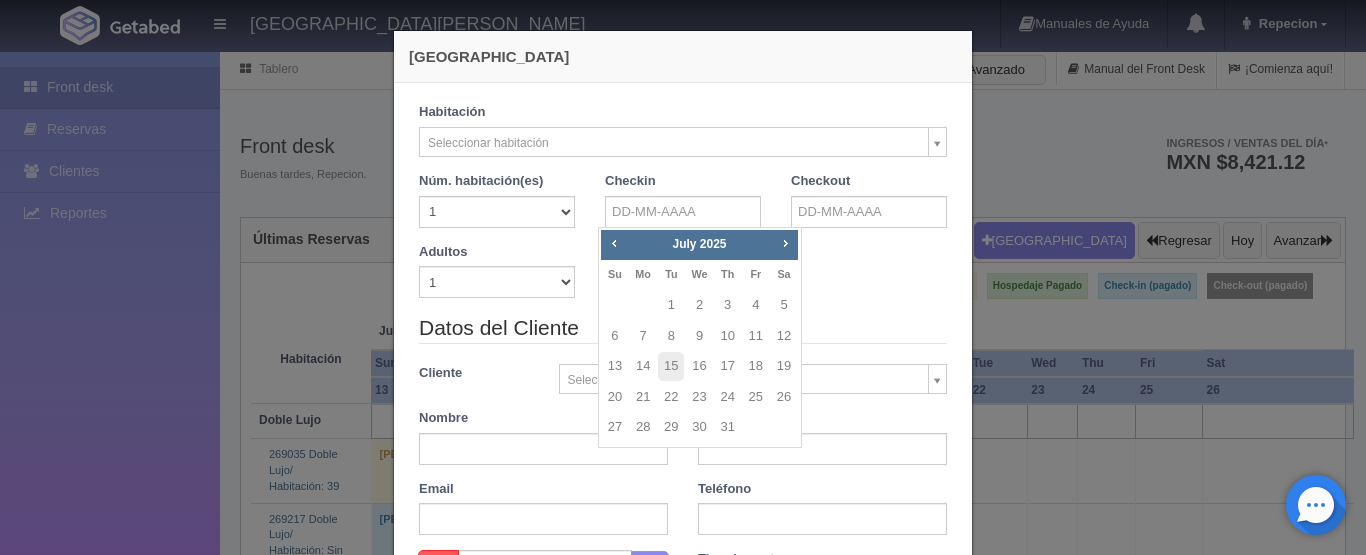 click on "Prev Next [DATE]" at bounding box center [699, 245] 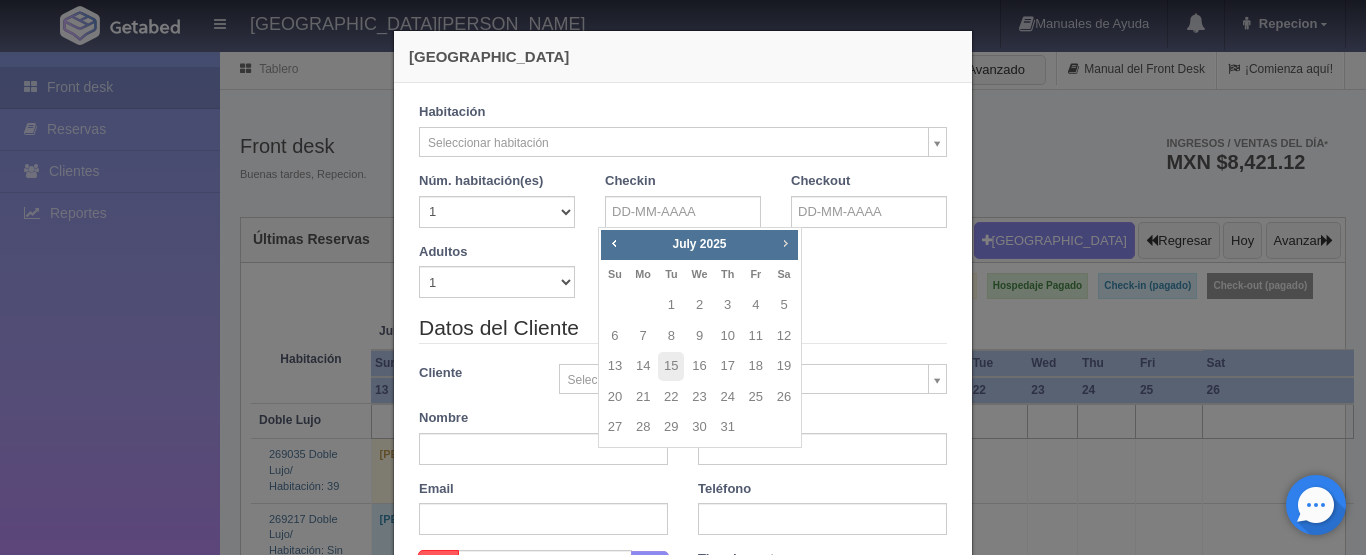 click on "Next" at bounding box center [785, 243] 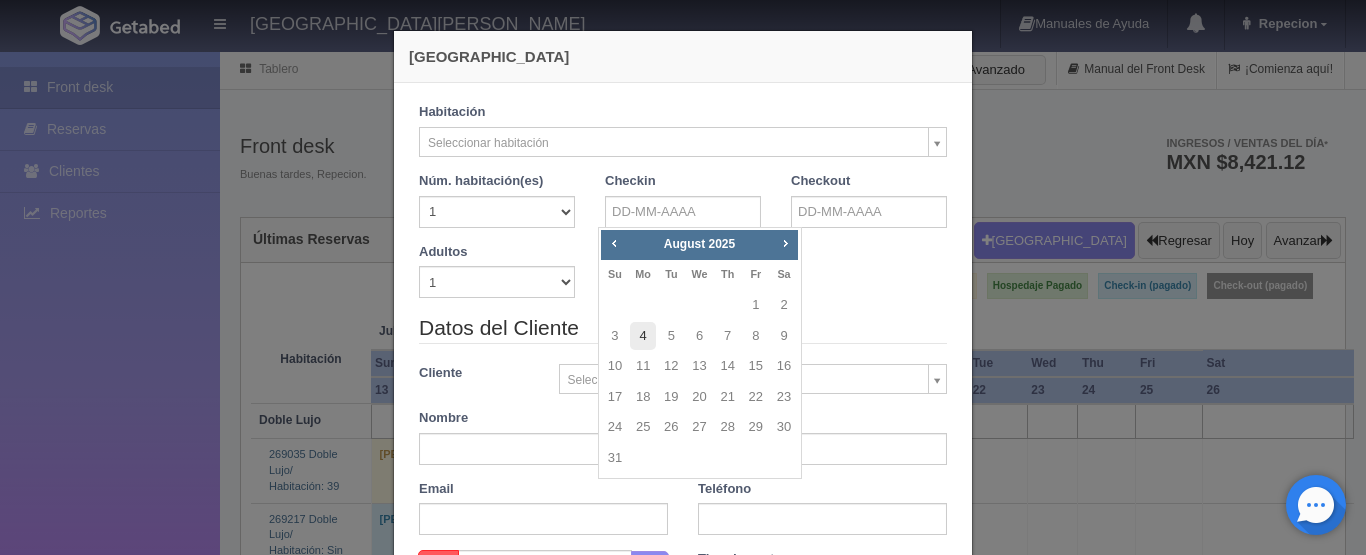 click on "4" at bounding box center [643, 336] 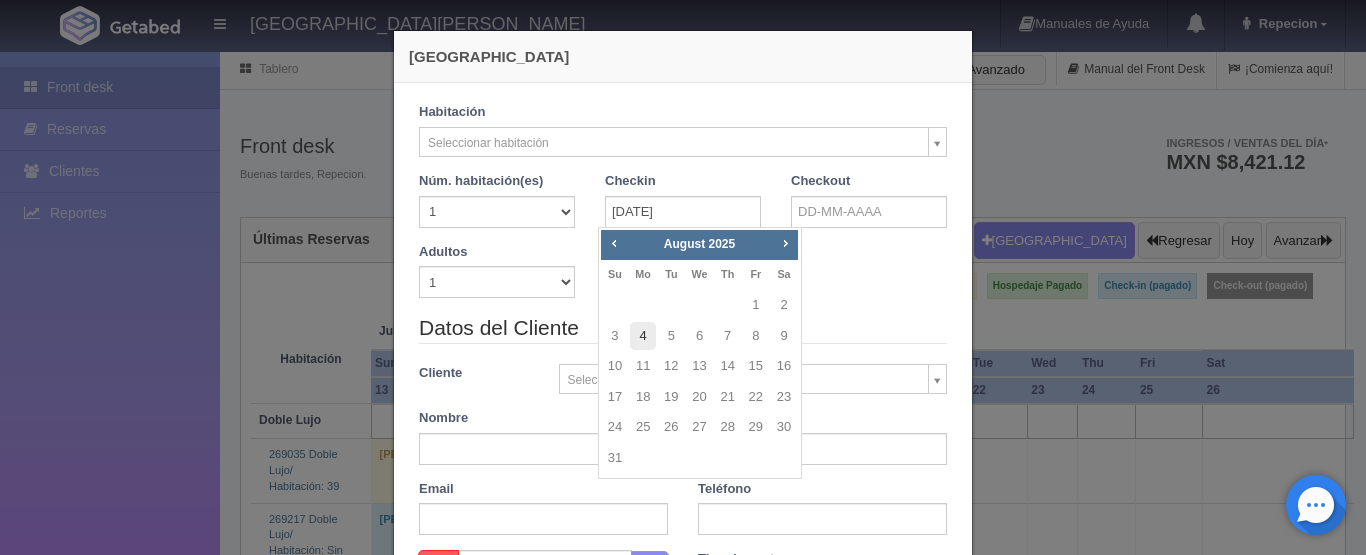 checkbox on "false" 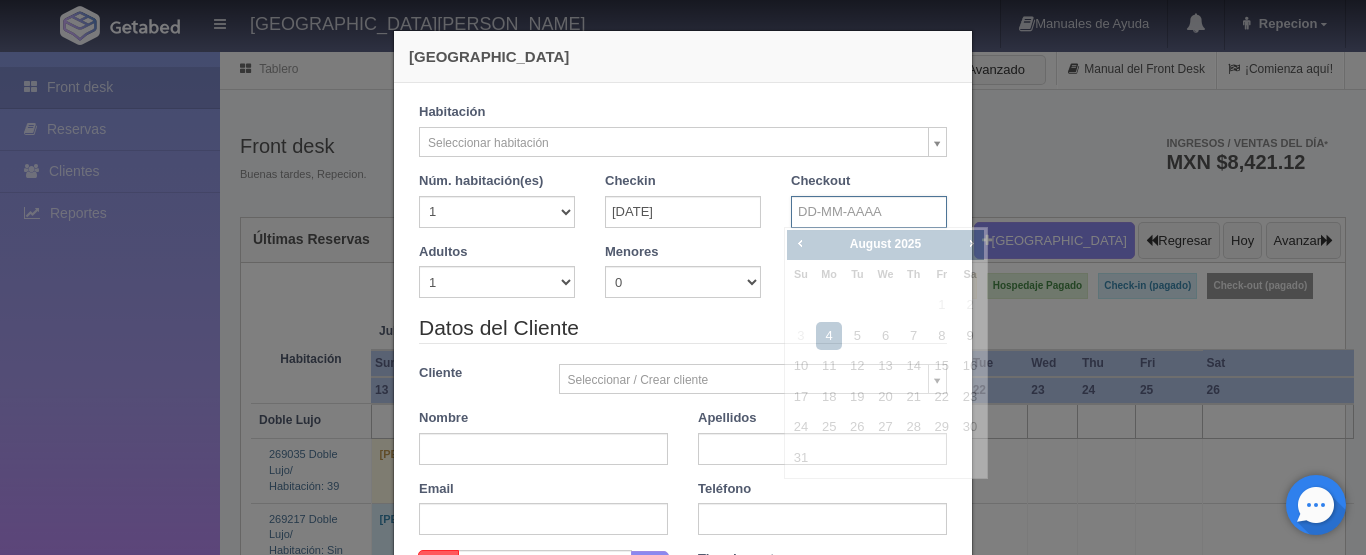 click at bounding box center (869, 212) 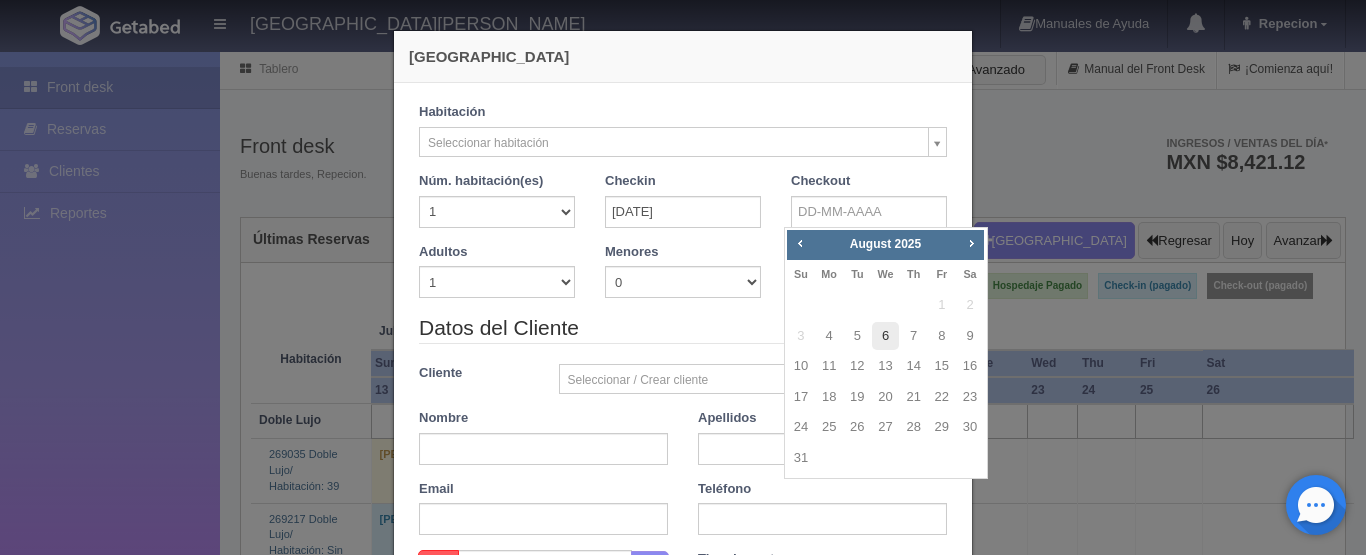 click on "6" at bounding box center [885, 336] 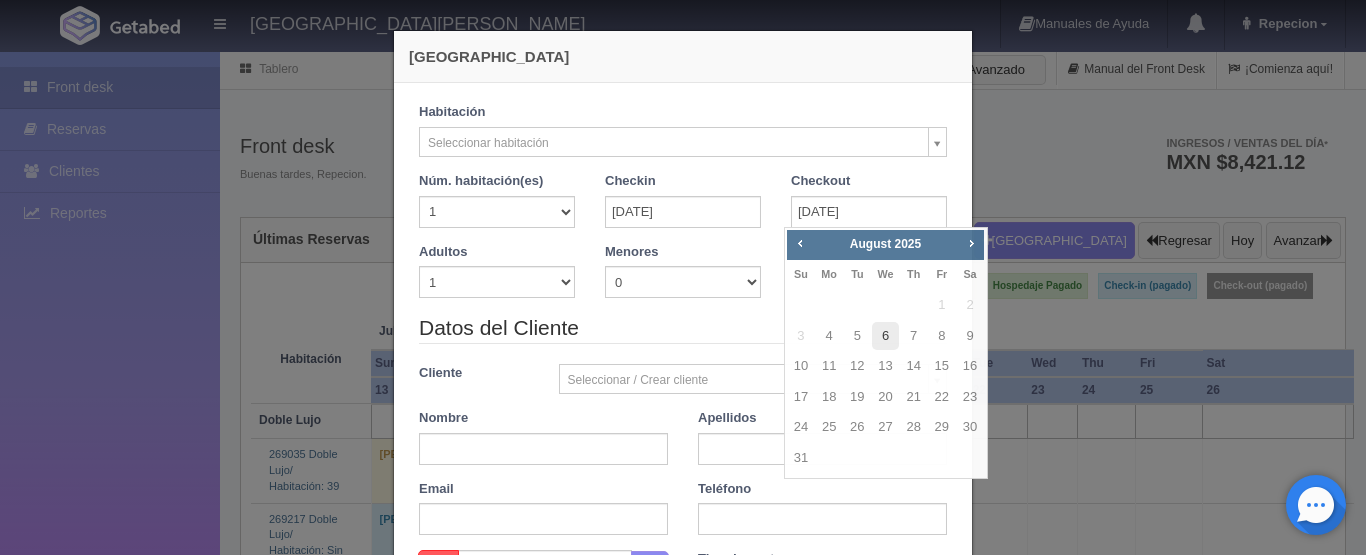 checkbox on "false" 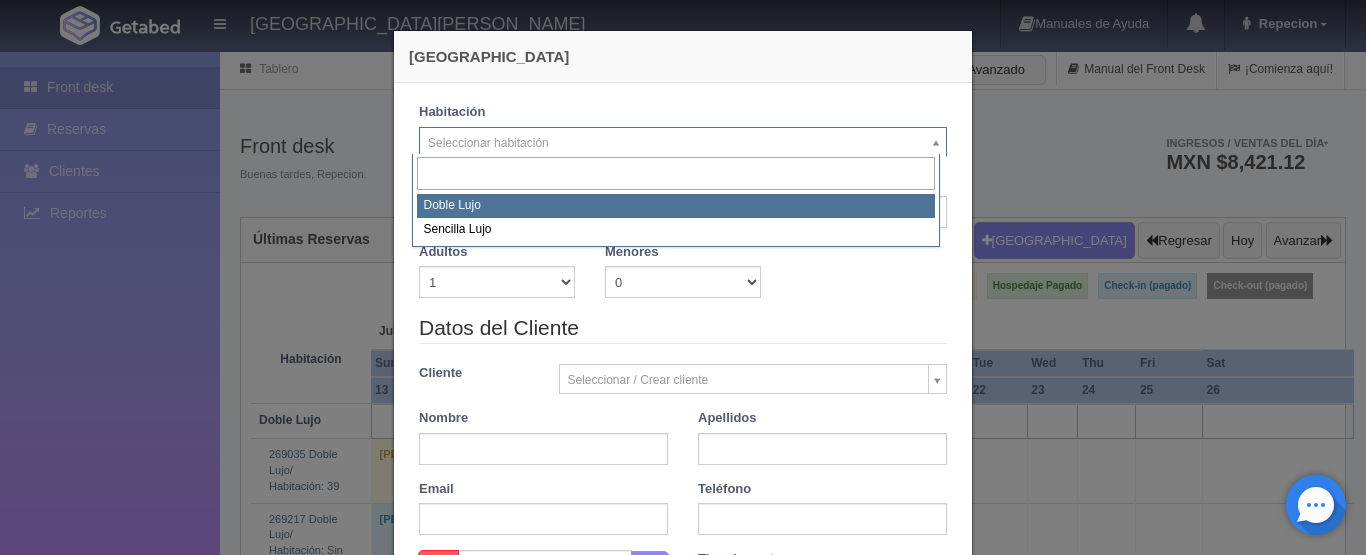 click on "[GEOGRAPHIC_DATA][PERSON_NAME]
Manuales de Ayuda
Actualizaciones recientes
Repecion
Mi Perfil
Salir / Log Out
Procesando...
Front desk
Reservas
Clientes
Reportes
Reporte del día
Concentrado de ventas
Analíticas y revenue
Tablero" at bounding box center (683, 2273) 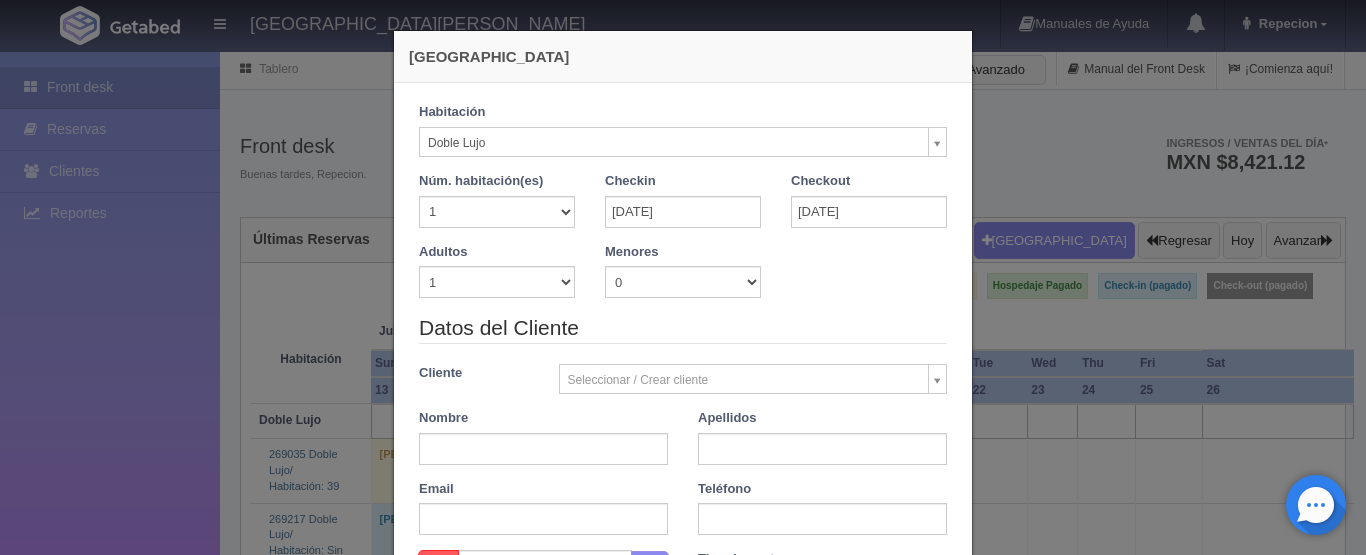 checkbox on "false" 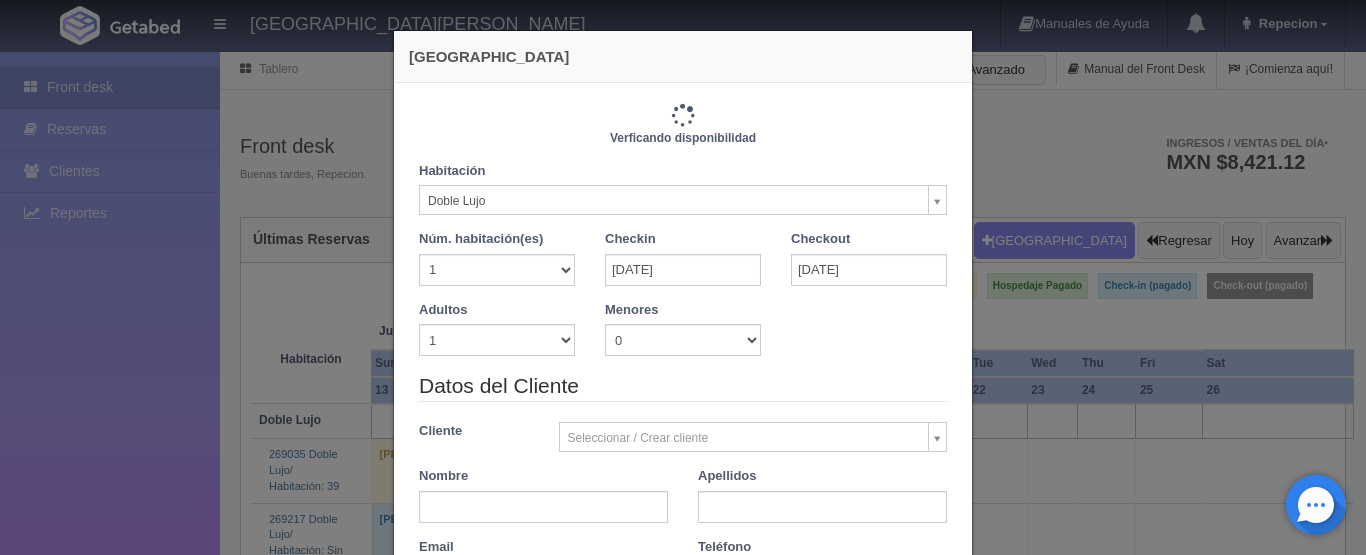 type on "2440.00" 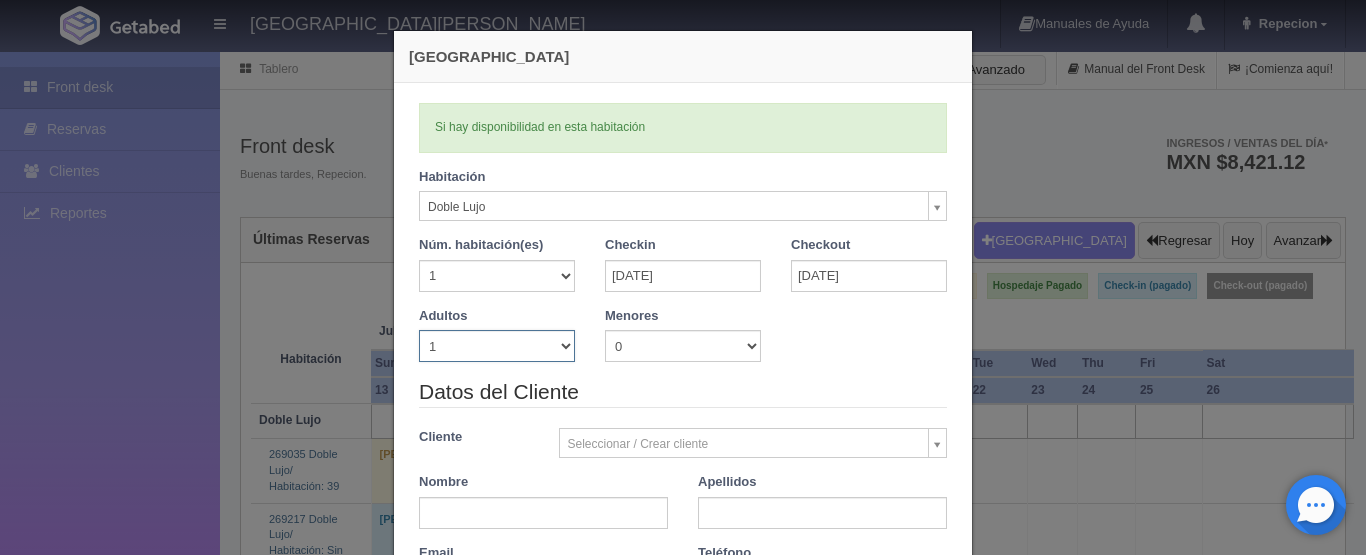 click on "1
2
3
4
5
6
7
8
9
10" at bounding box center (497, 346) 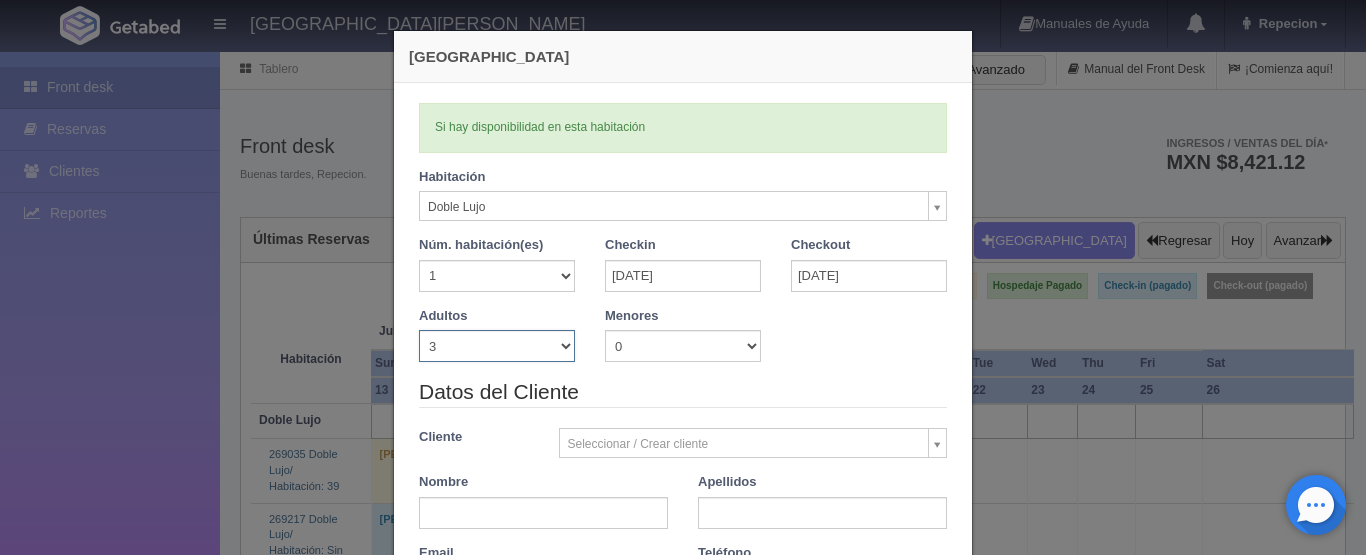 click on "1
2
3
4
5
6
7
8
9
10" at bounding box center (497, 346) 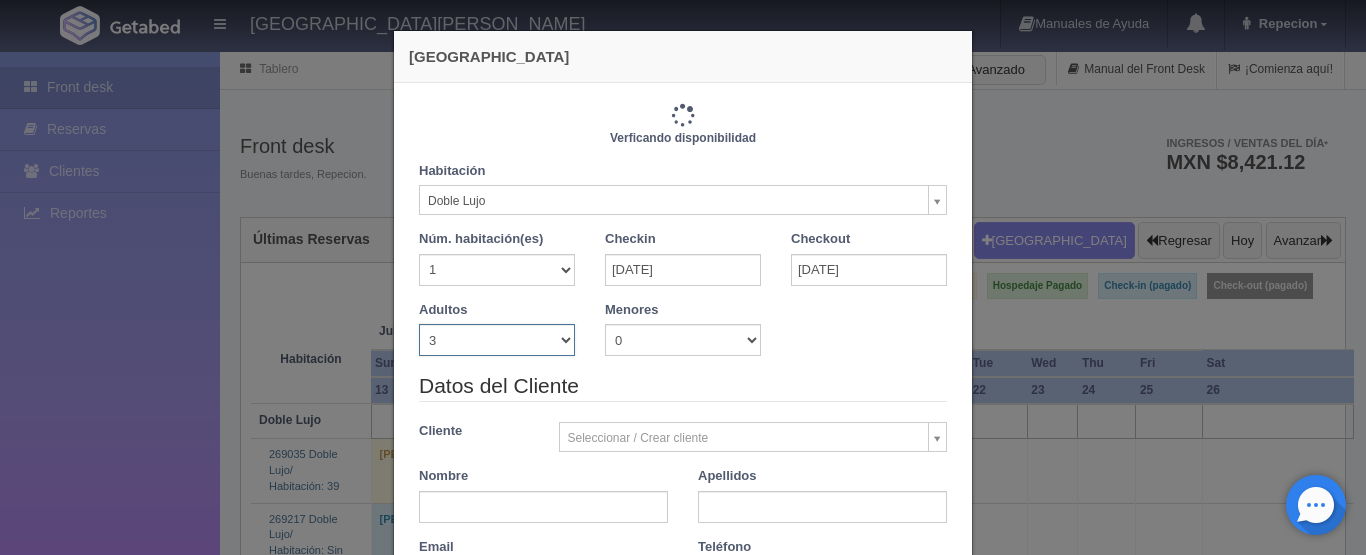 type on "2760.00" 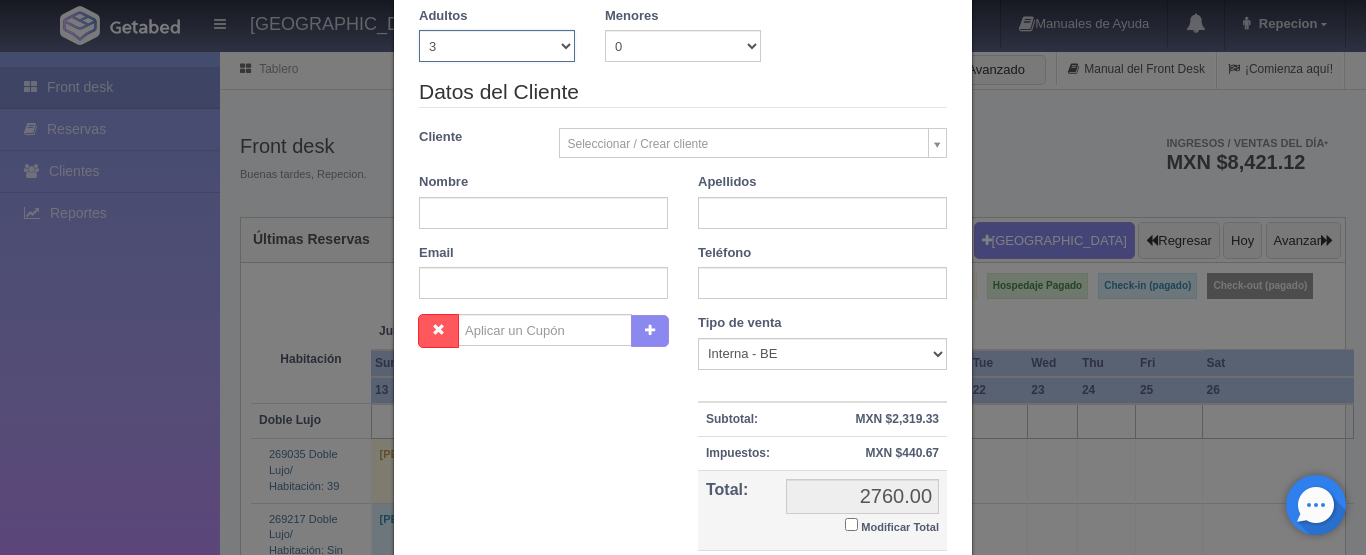 scroll, scrollTop: 200, scrollLeft: 0, axis: vertical 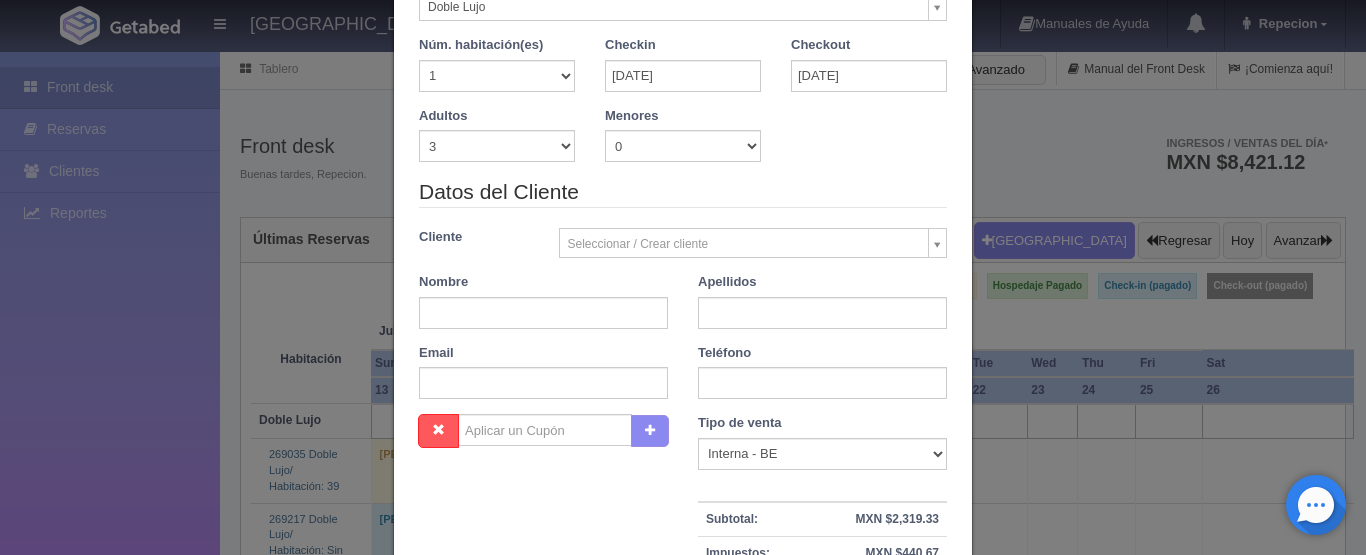 click on "[GEOGRAPHIC_DATA]
Verficando disponibilidad
Si hay disponibilidad en esta habitación
No hay disponibilidad en esta habitación
Habitación
Doble Lujo
Doble Lujo
Sencilla Lujo
Núm. habitación(es)
1
2
3
4
5
6
7
8
9
10
11
12
13
14
15
16
17
18
19
20
Checkin
[DATE]
Checkout
[DATE]
Adultos
1
2
3
4
5
6
7
8
9
10
[GEOGRAPHIC_DATA]
0
1
2
3
4
5
6
7
8
9
10
0
1" at bounding box center (683, 277) 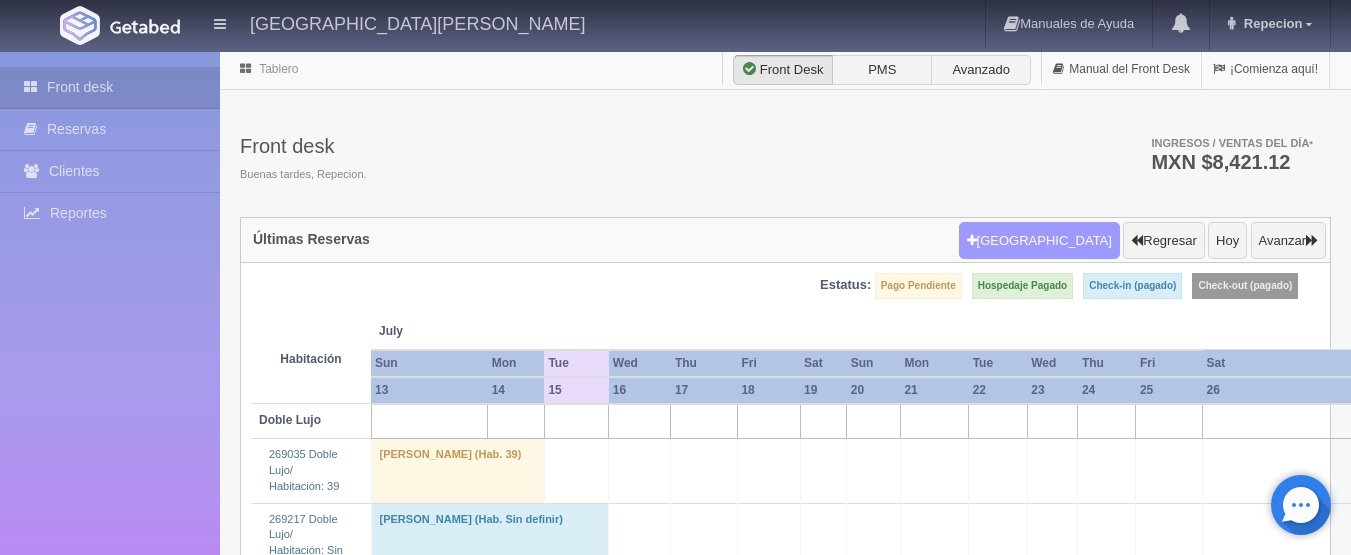click on "[GEOGRAPHIC_DATA]" at bounding box center (1039, 241) 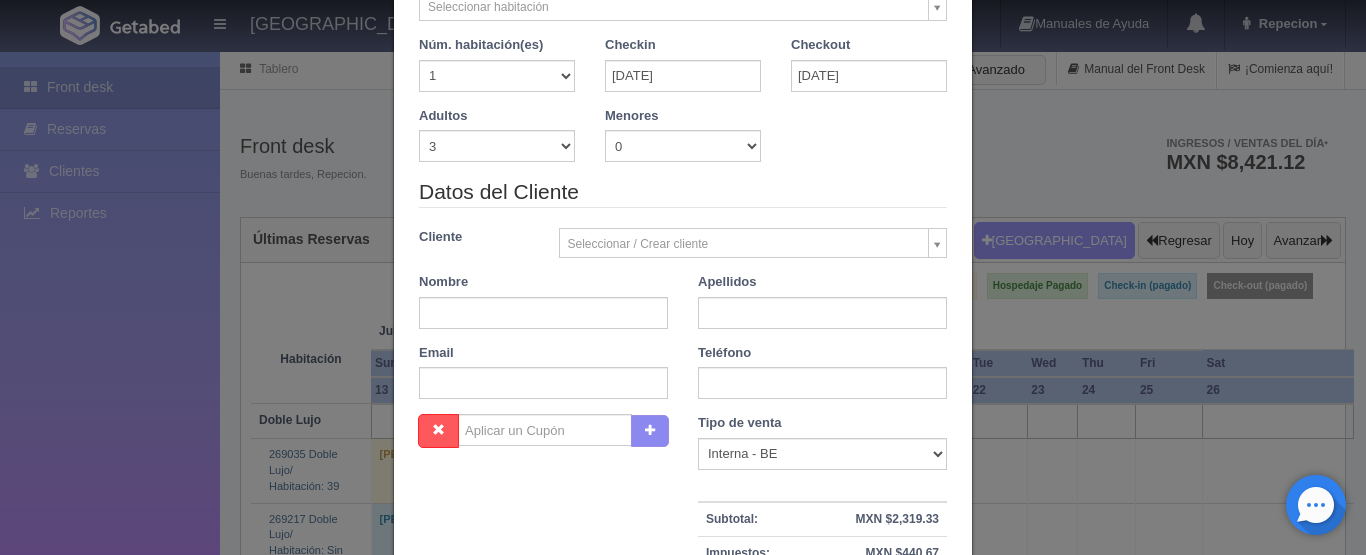 type 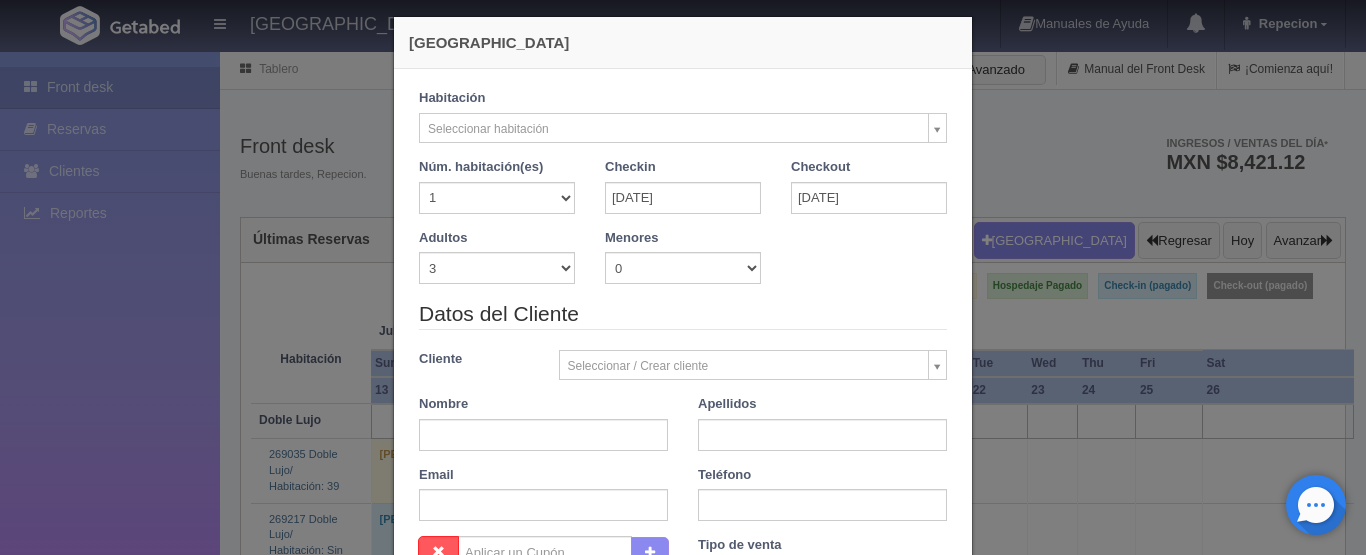 scroll, scrollTop: 0, scrollLeft: 0, axis: both 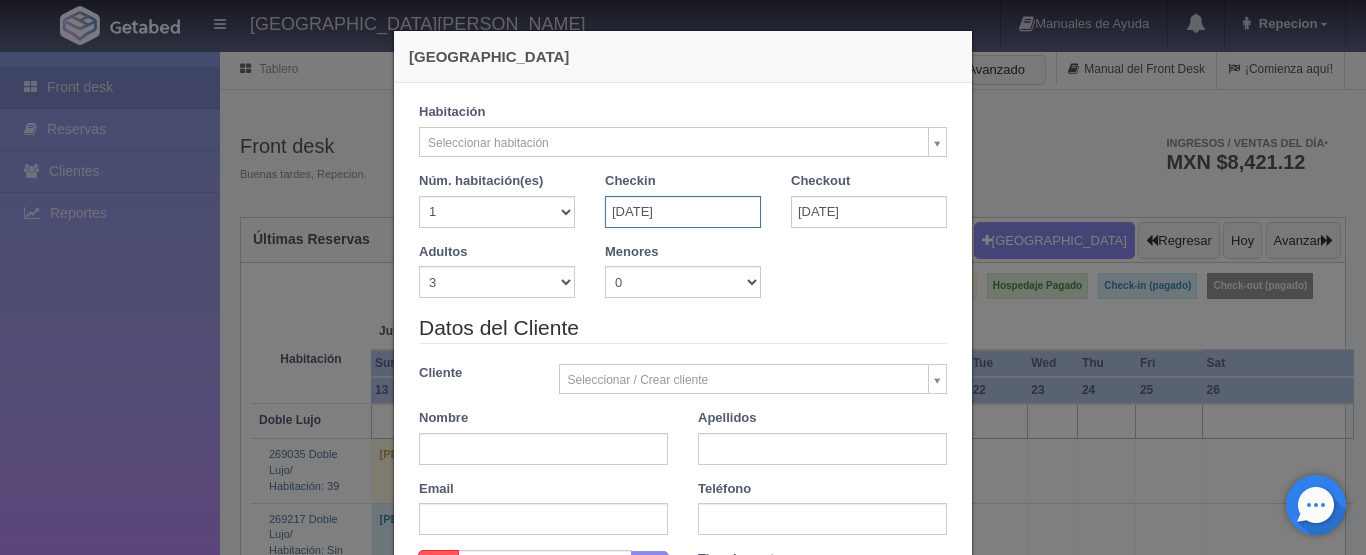click on "[DATE]" at bounding box center (683, 212) 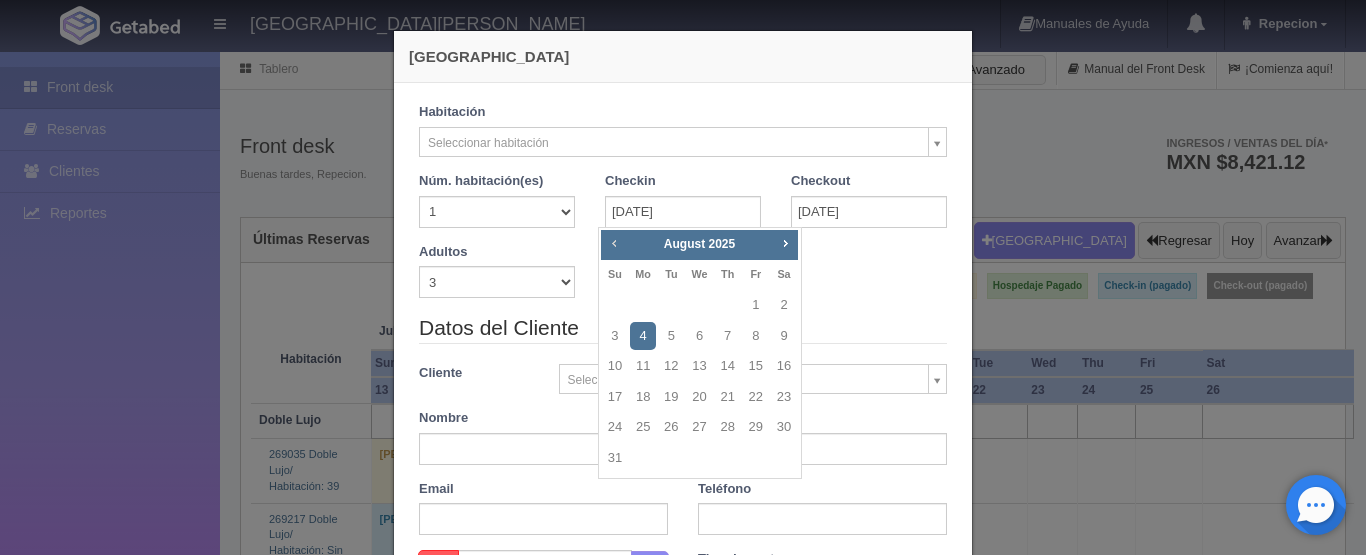 click on "Prev" at bounding box center (614, 243) 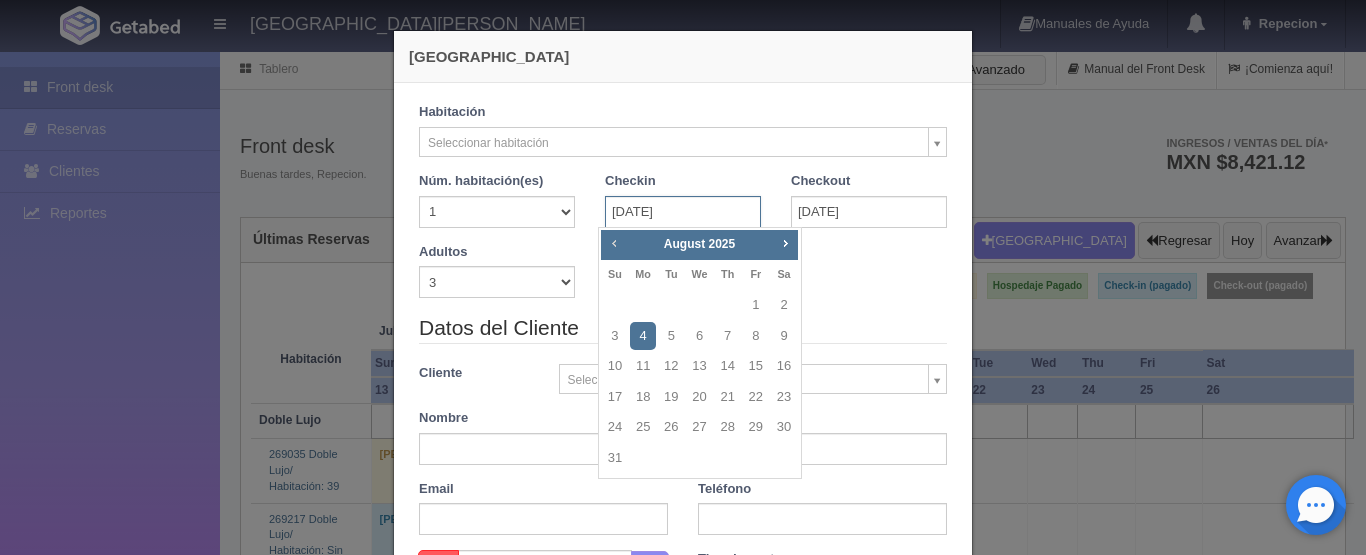 checkbox on "false" 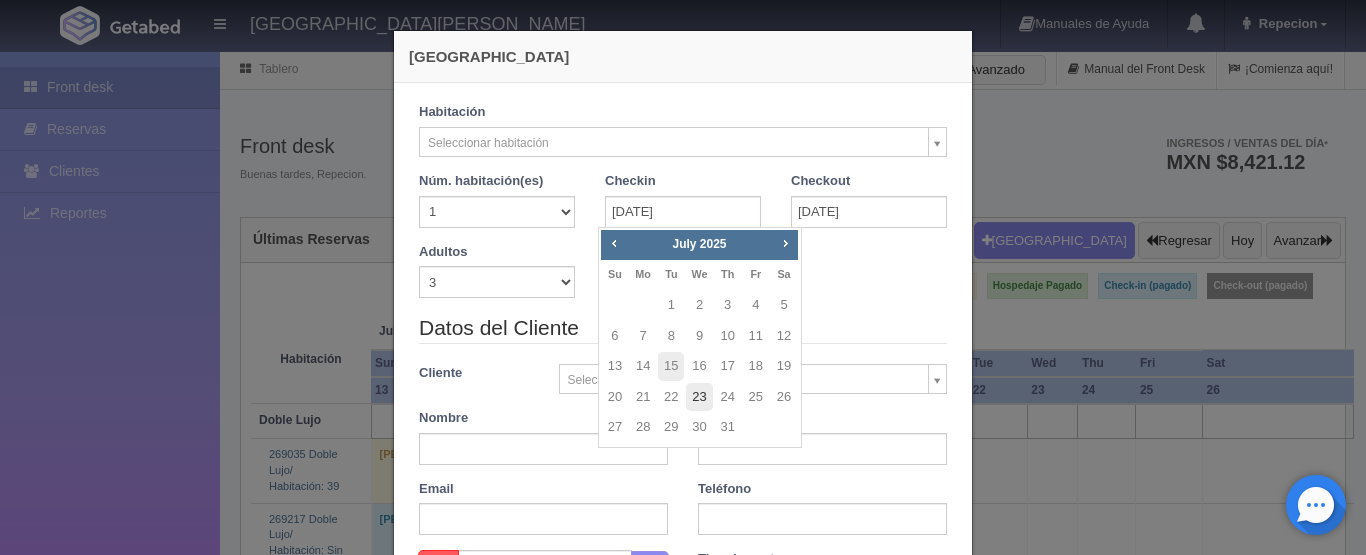 click on "23" at bounding box center [699, 397] 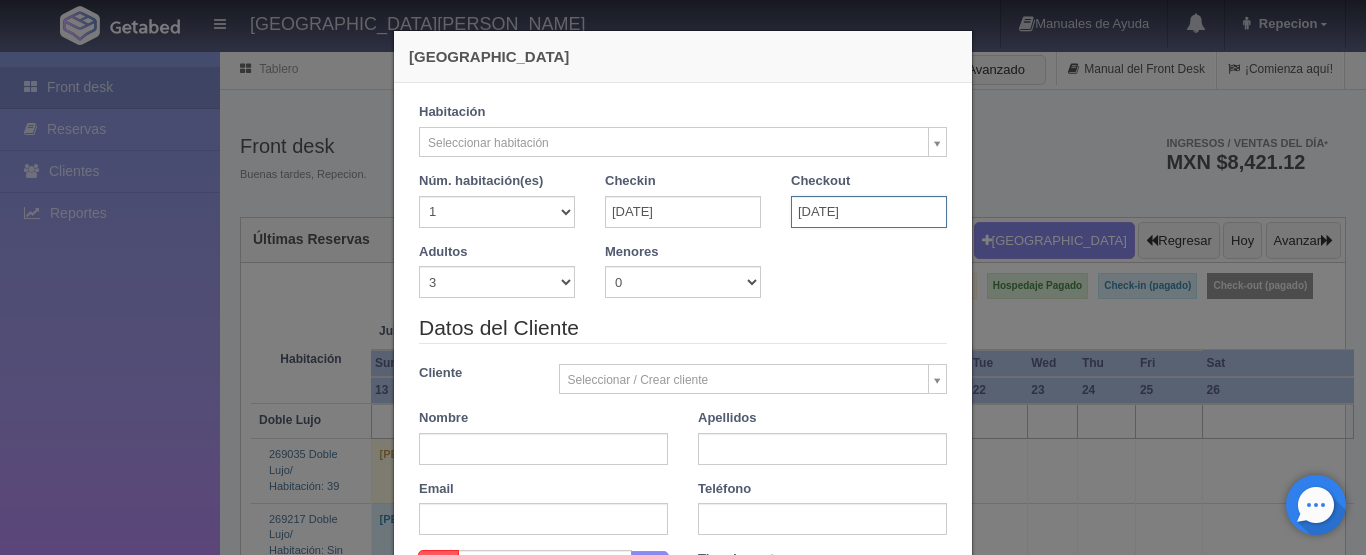 click on "[DATE]" at bounding box center [869, 212] 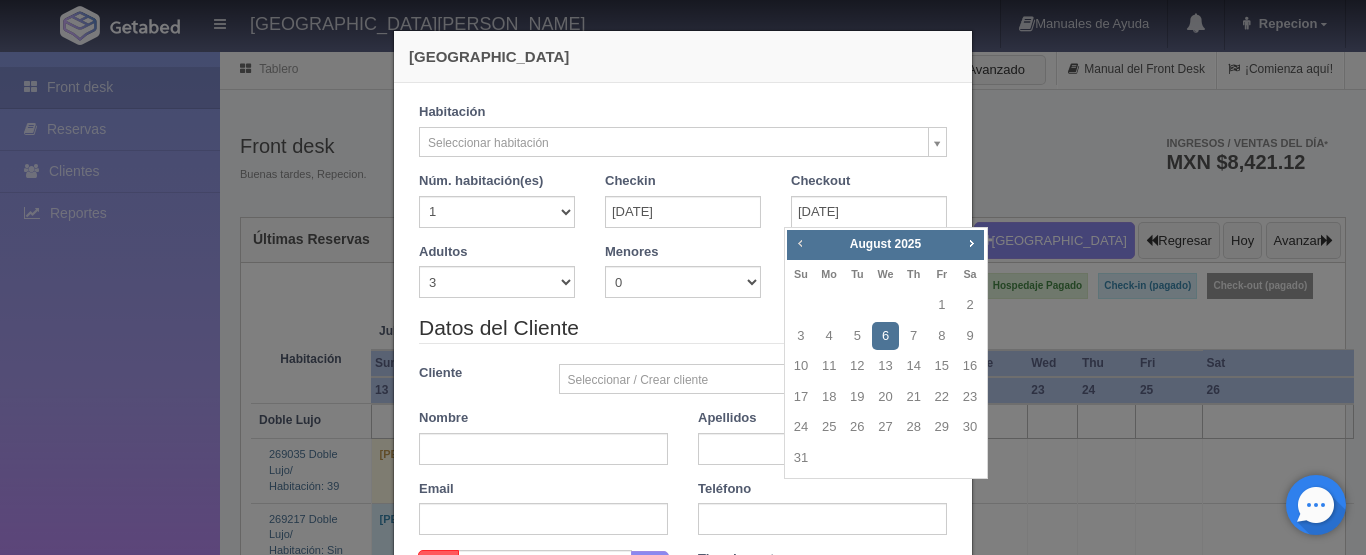 click on "Prev" at bounding box center [800, 243] 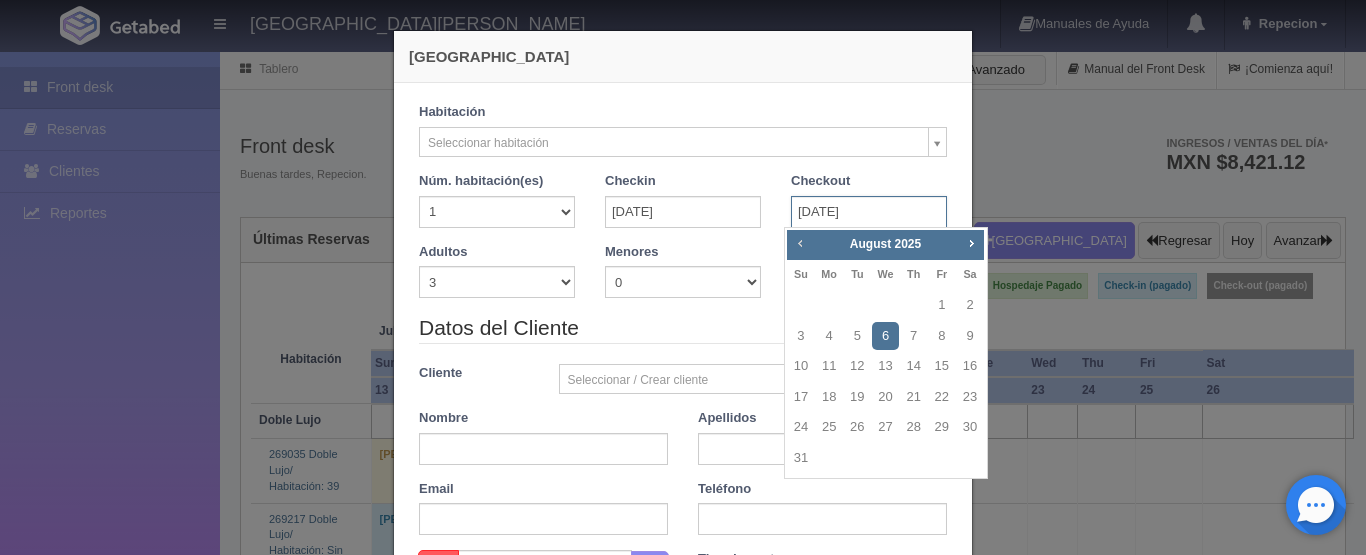 checkbox on "false" 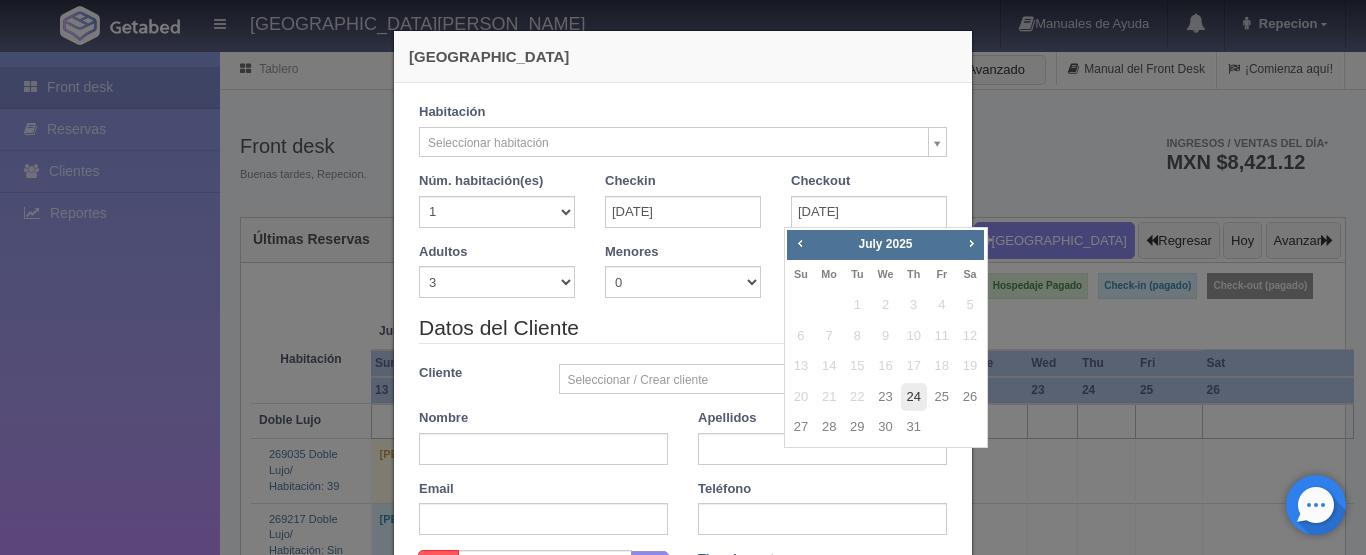 click on "24" at bounding box center [914, 397] 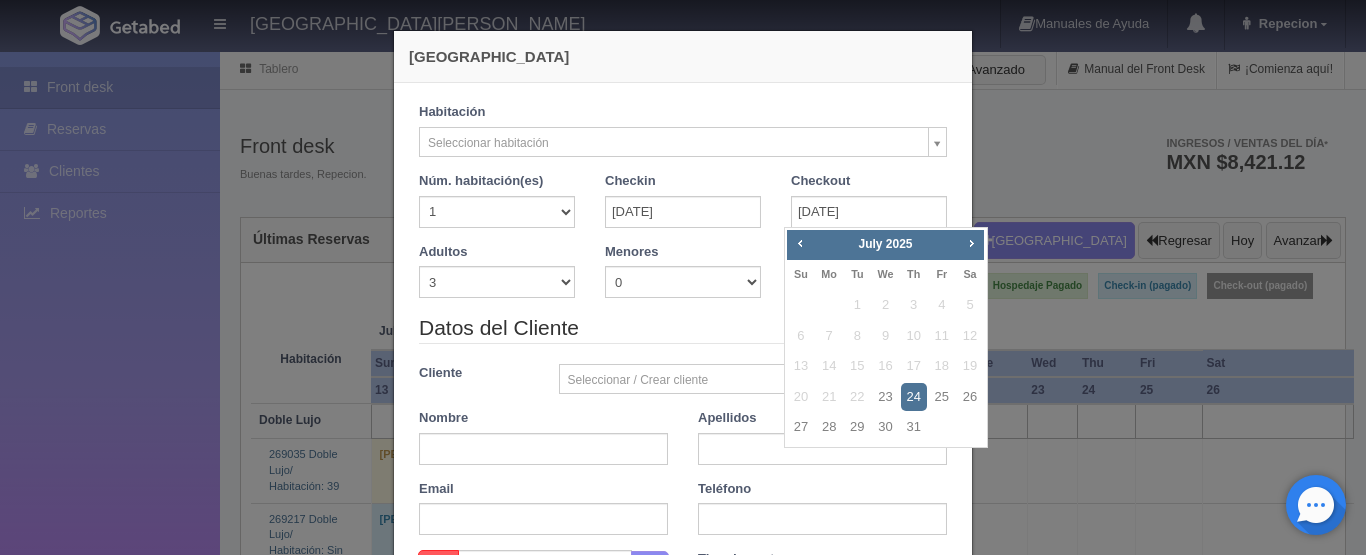 checkbox on "false" 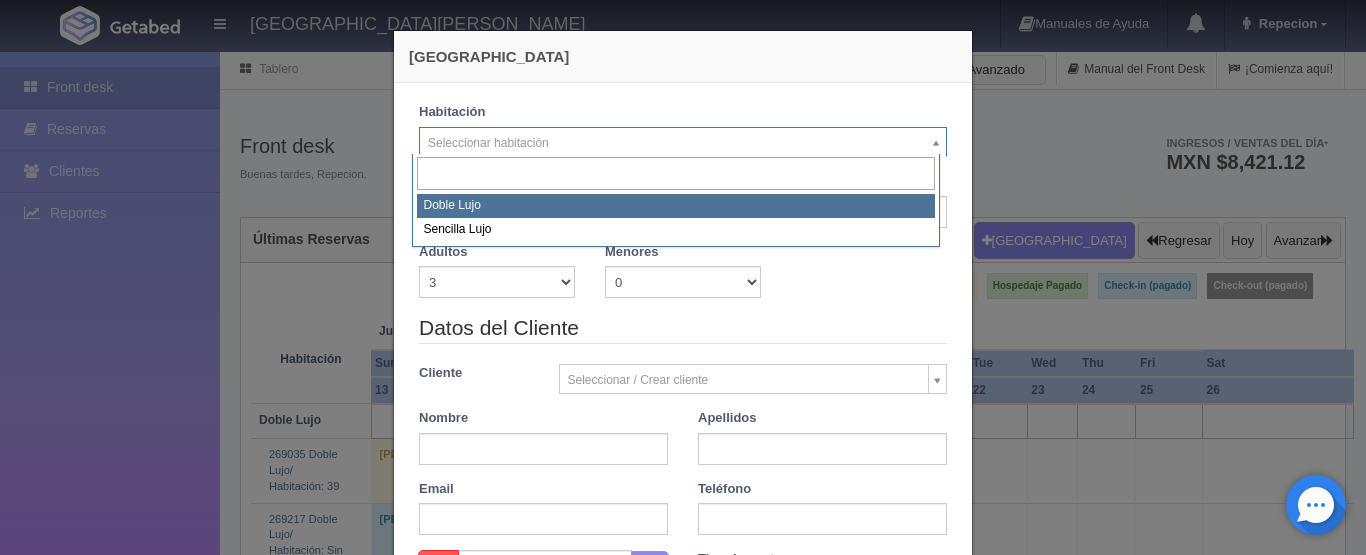 click on "[GEOGRAPHIC_DATA][PERSON_NAME]
Manuales de Ayuda
Actualizaciones recientes
Repecion
Mi Perfil
Salir / Log Out
Procesando...
Front desk
Reservas
Clientes
Reportes
Reporte del día
Concentrado de ventas
Analíticas y revenue
Tablero" at bounding box center [683, 2273] 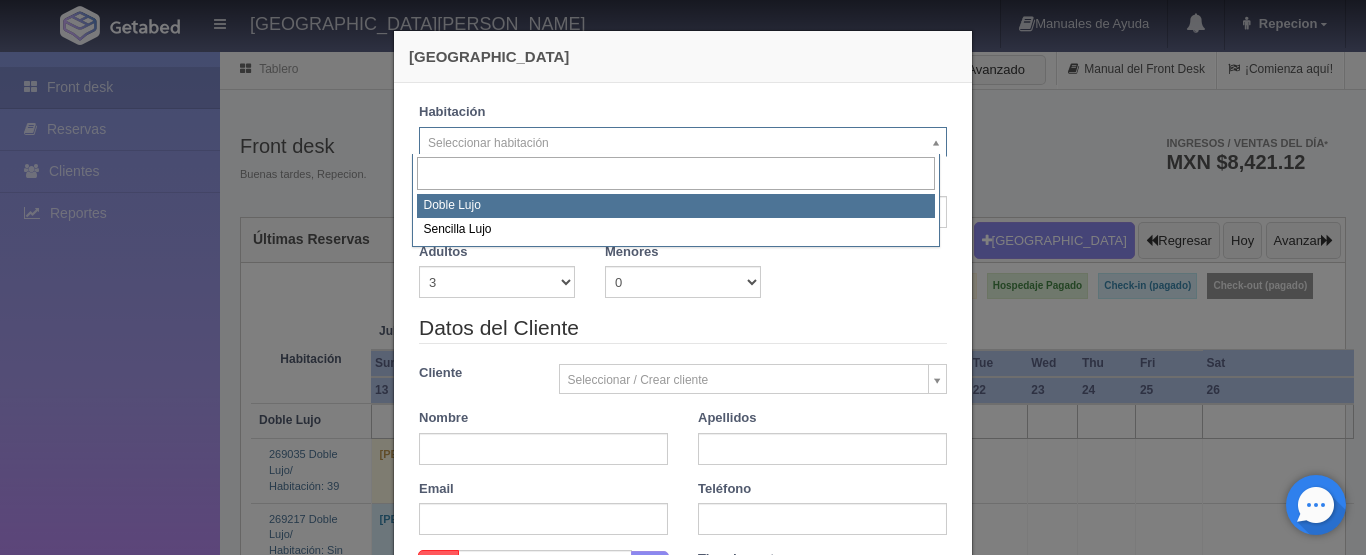 select on "577" 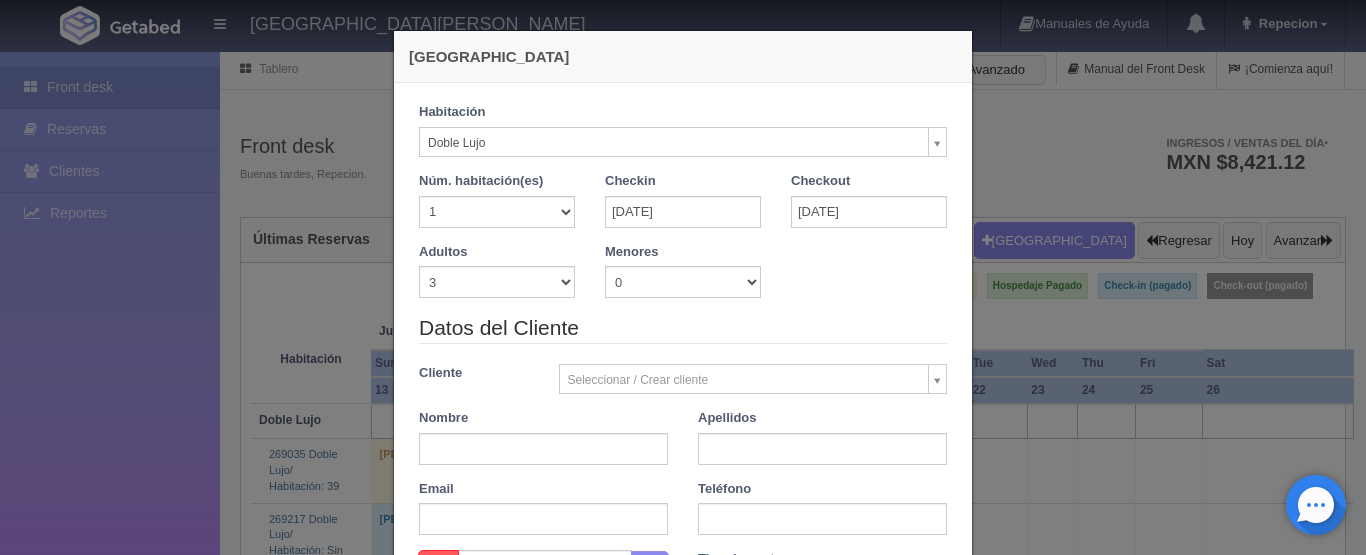 checkbox on "false" 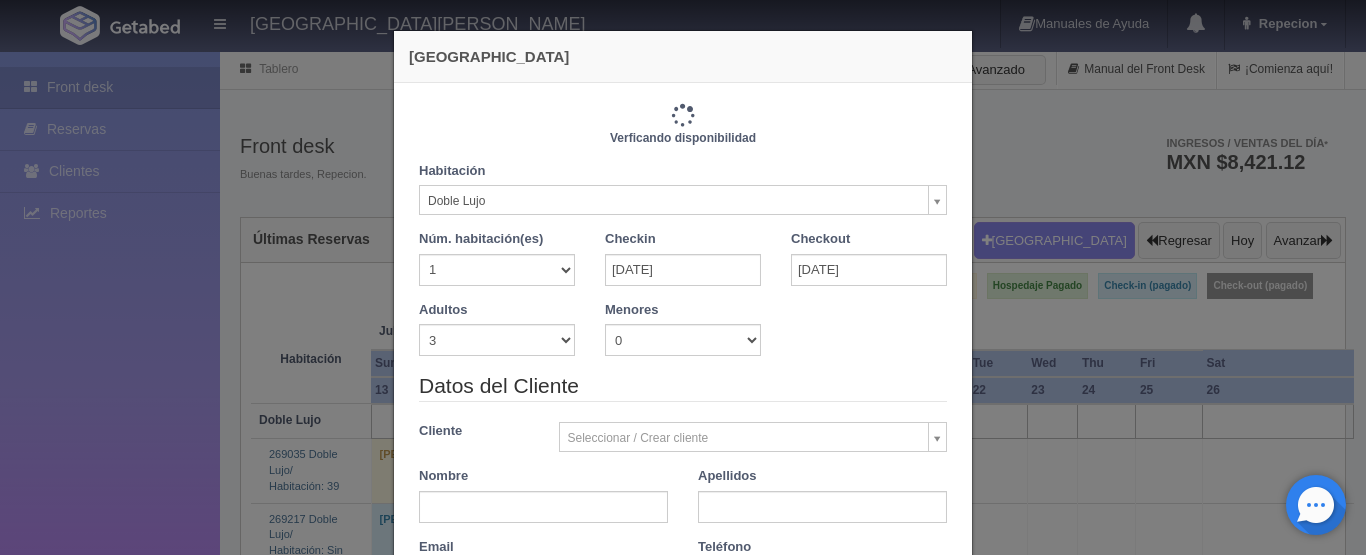 type on "1380.00" 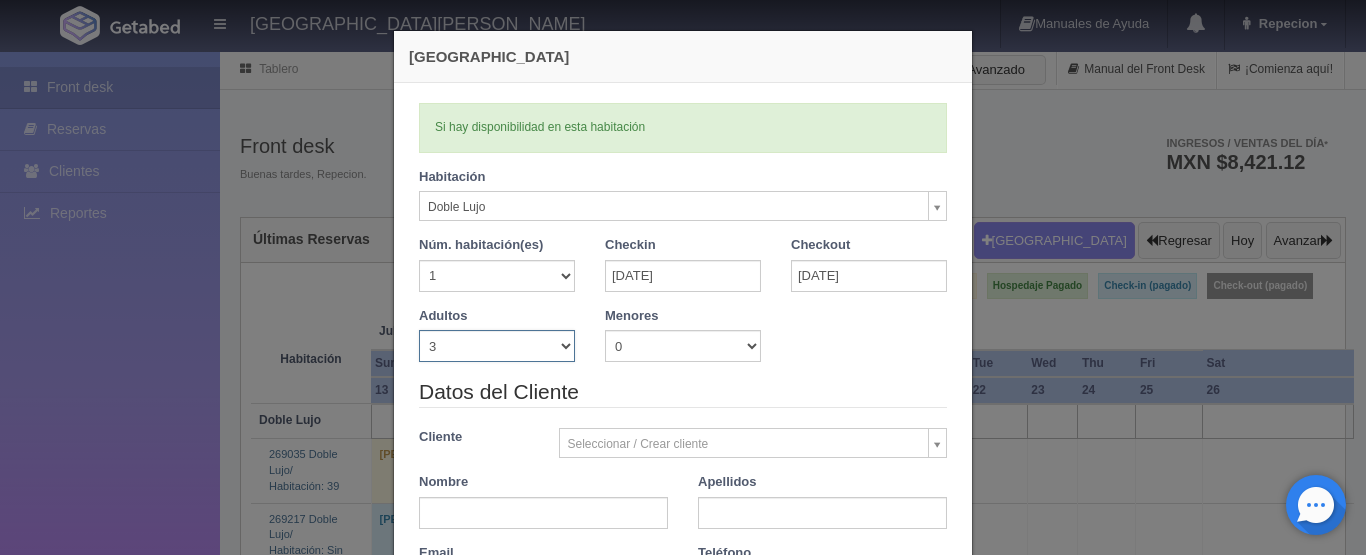 click on "1
2
3
4
5
6
7
8
9
10" at bounding box center (497, 346) 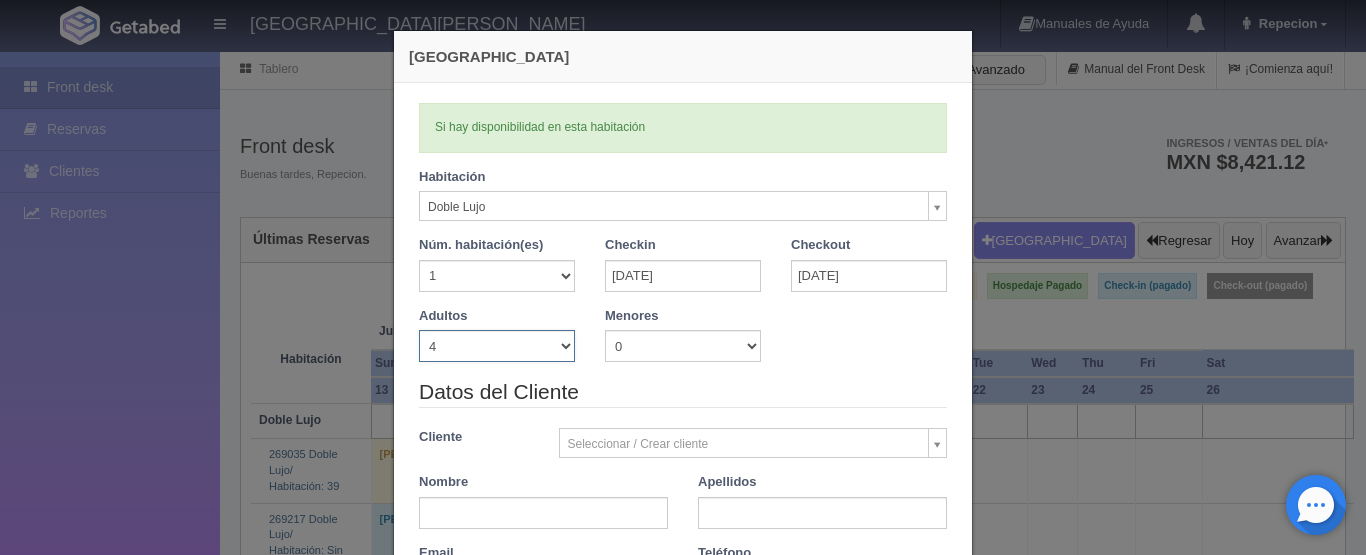 click on "1
2
3
4
5
6
7
8
9
10" at bounding box center [497, 346] 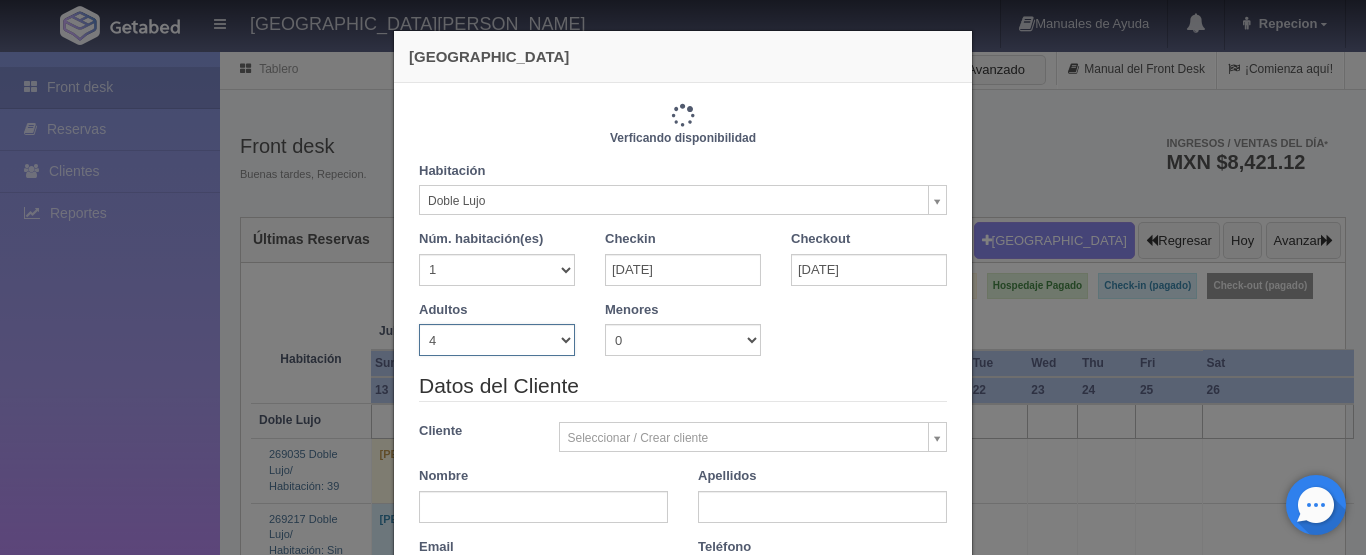 type on "1380.00" 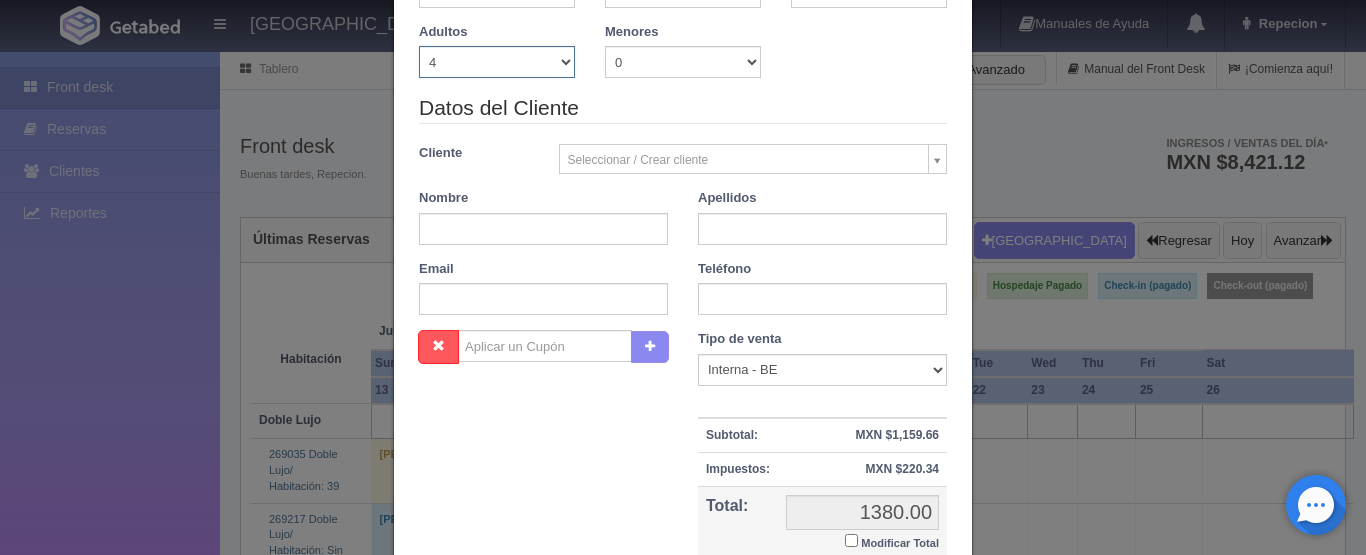 scroll, scrollTop: 300, scrollLeft: 0, axis: vertical 